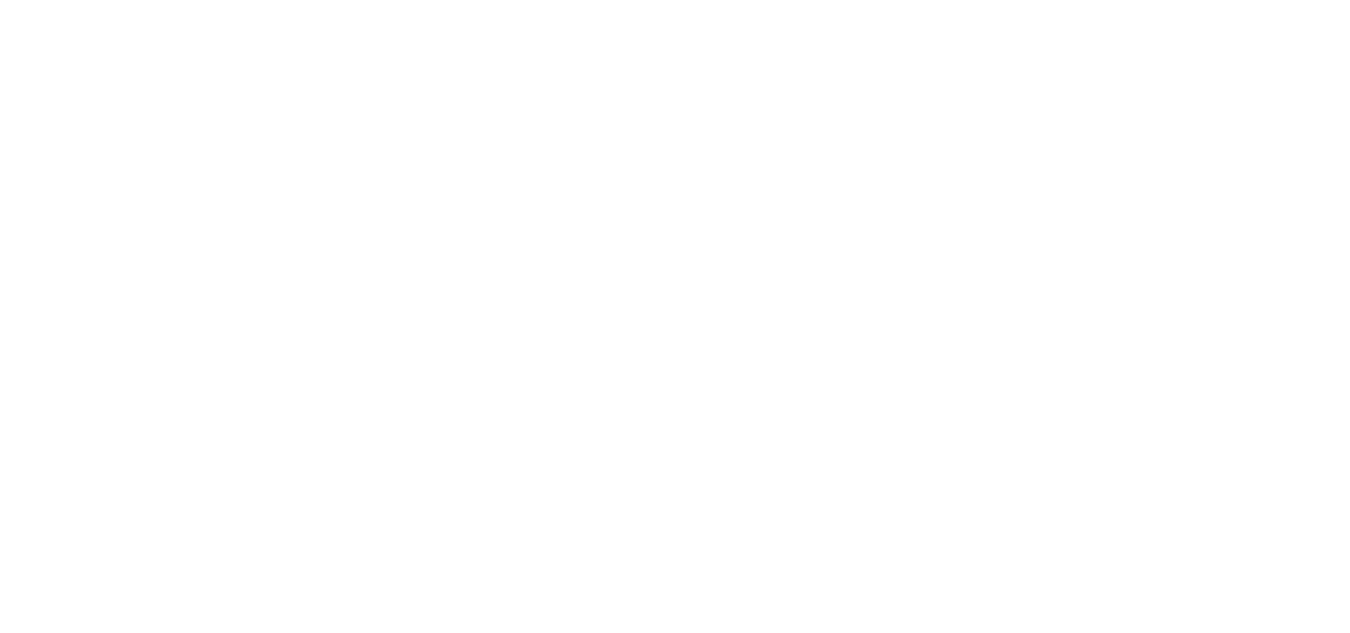 scroll, scrollTop: 0, scrollLeft: 0, axis: both 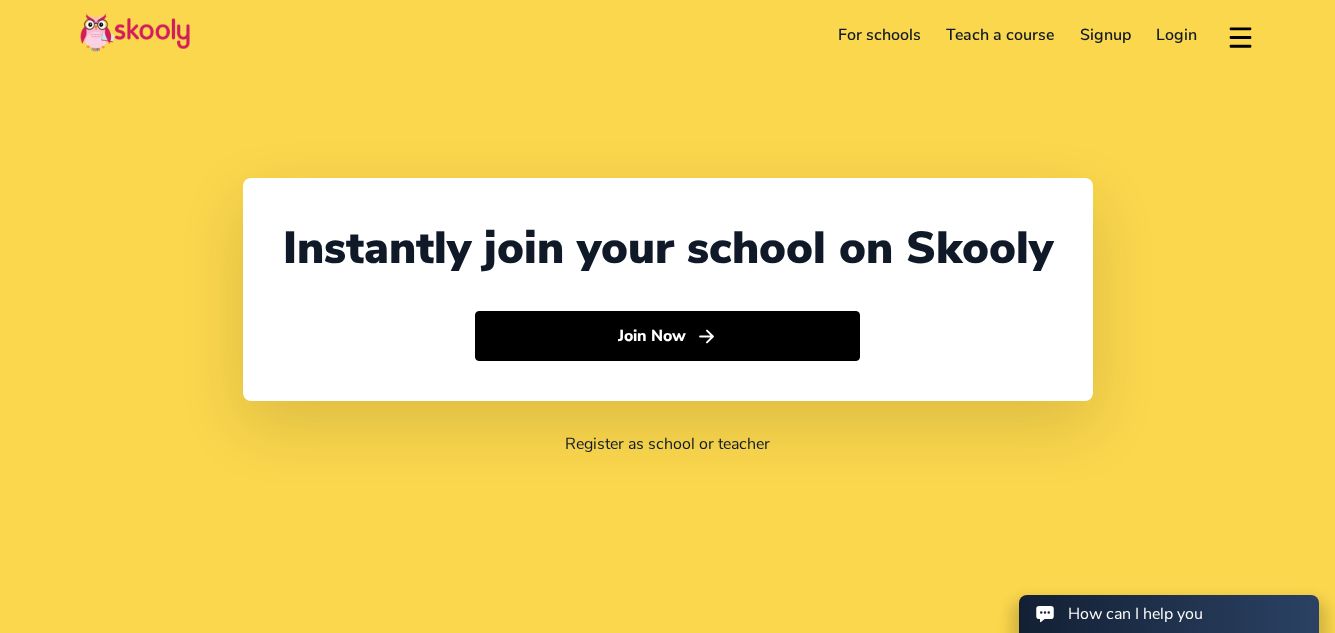 select on "1" 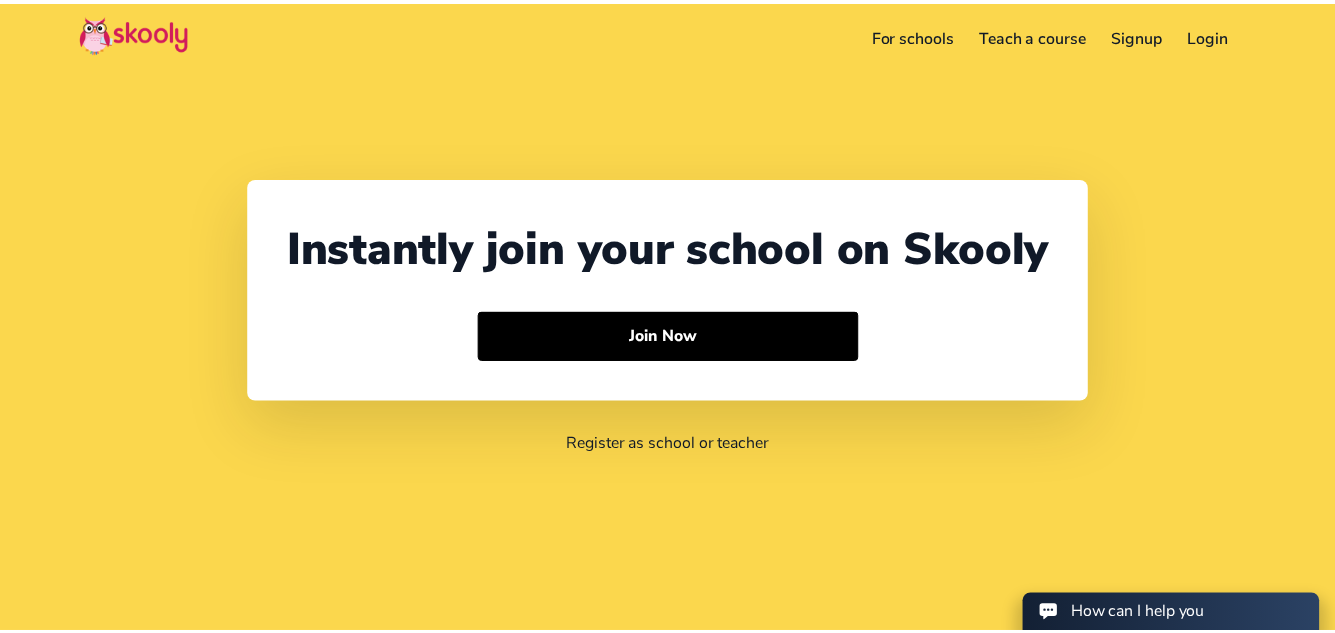 scroll, scrollTop: 0, scrollLeft: 0, axis: both 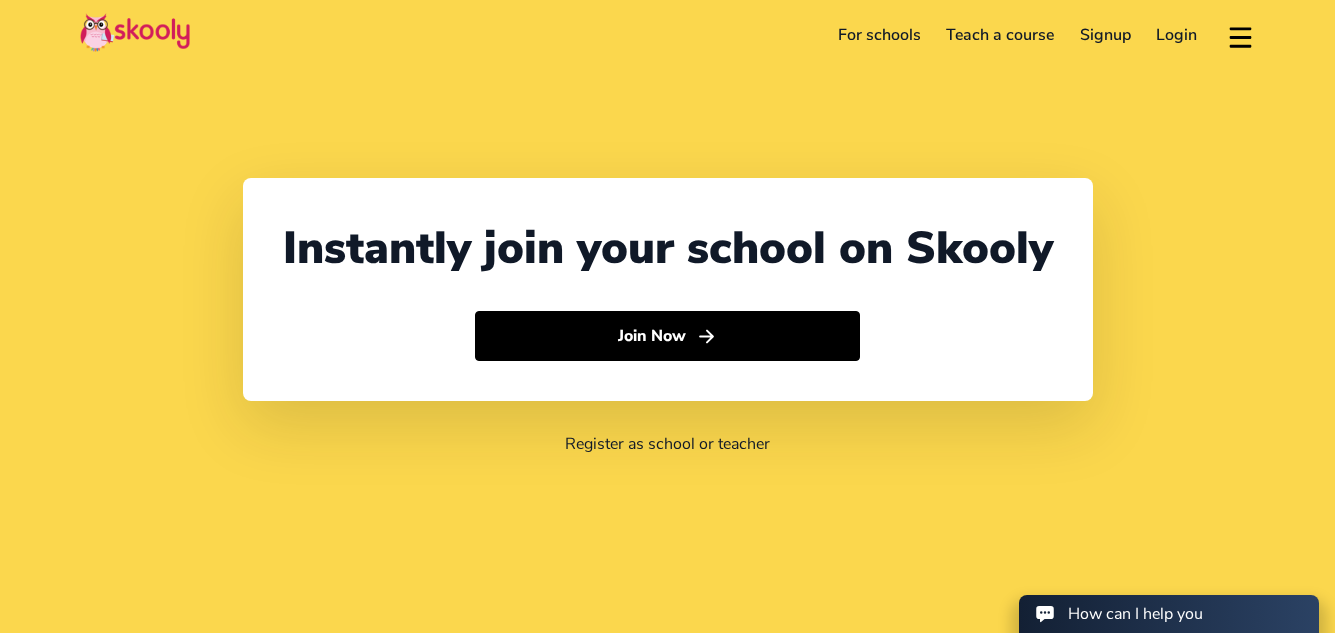 select on "1" 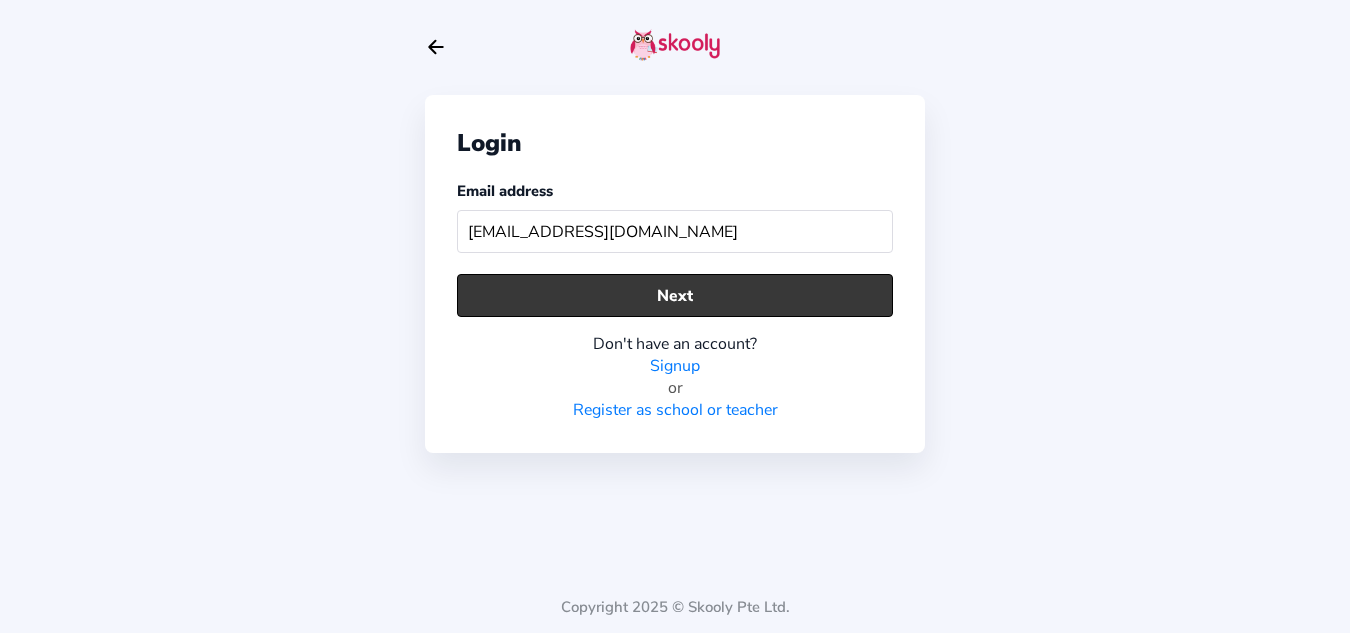 type on "info@everwoodpreprimary.co.za" 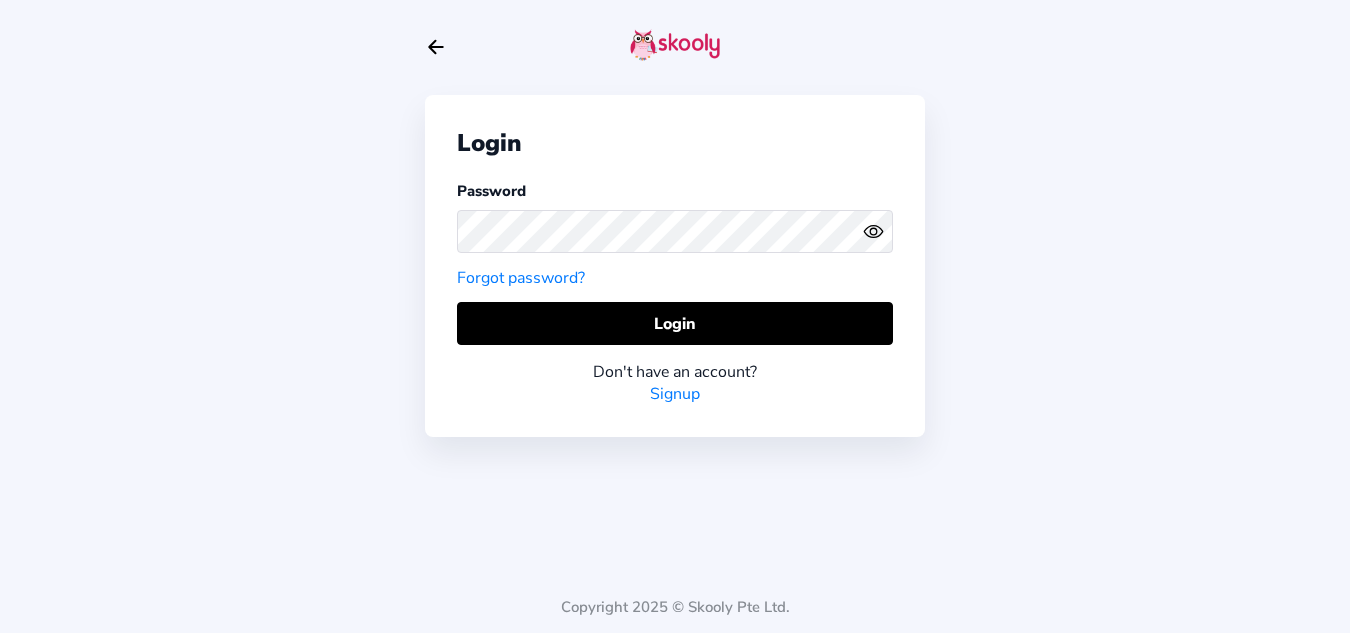 click on "Eye" 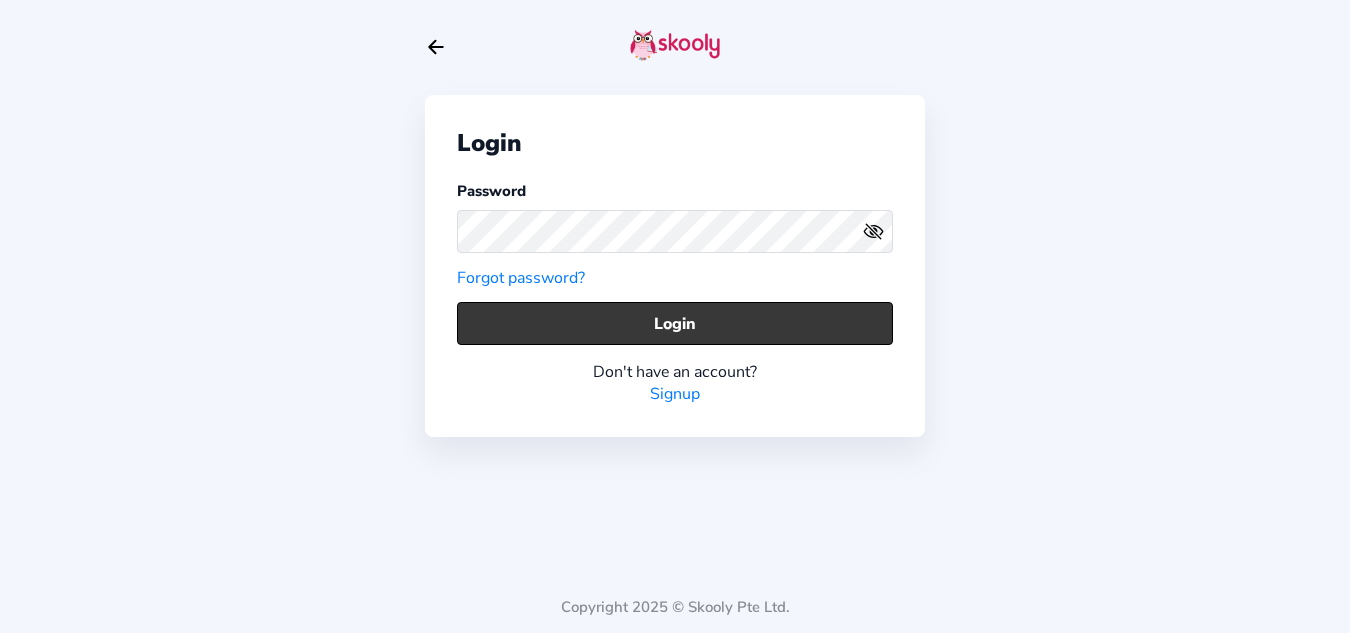 click on "Login" 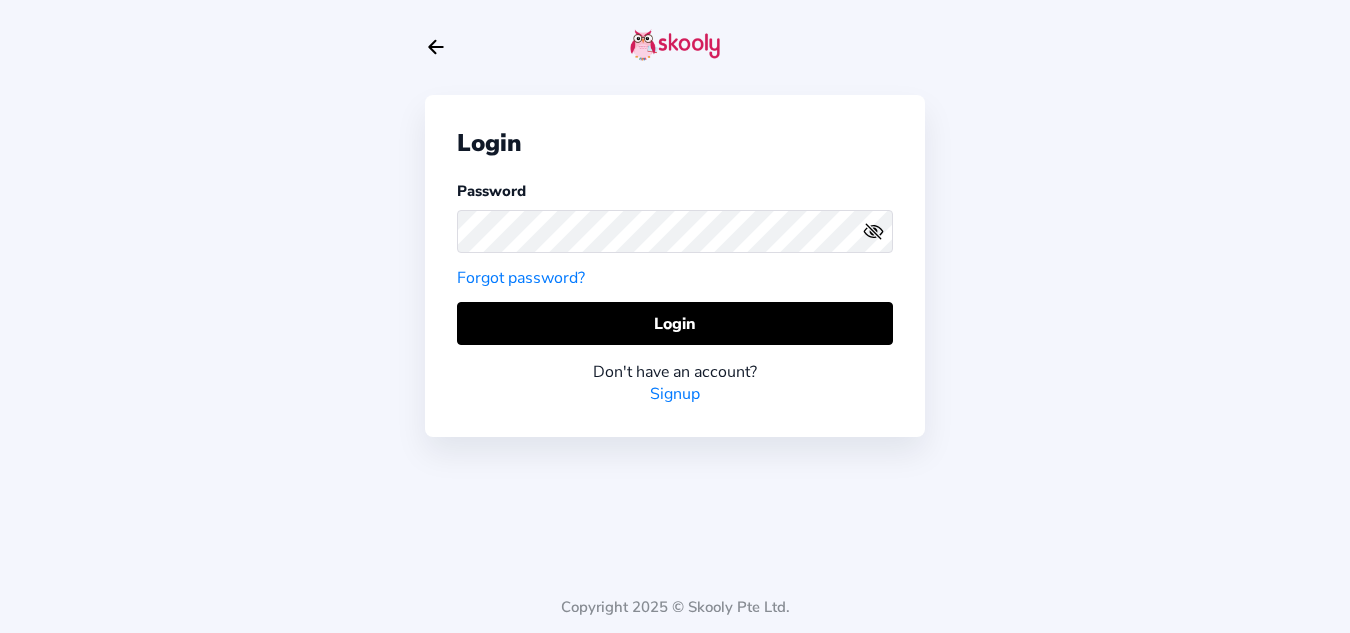 click on "Forgot password?" 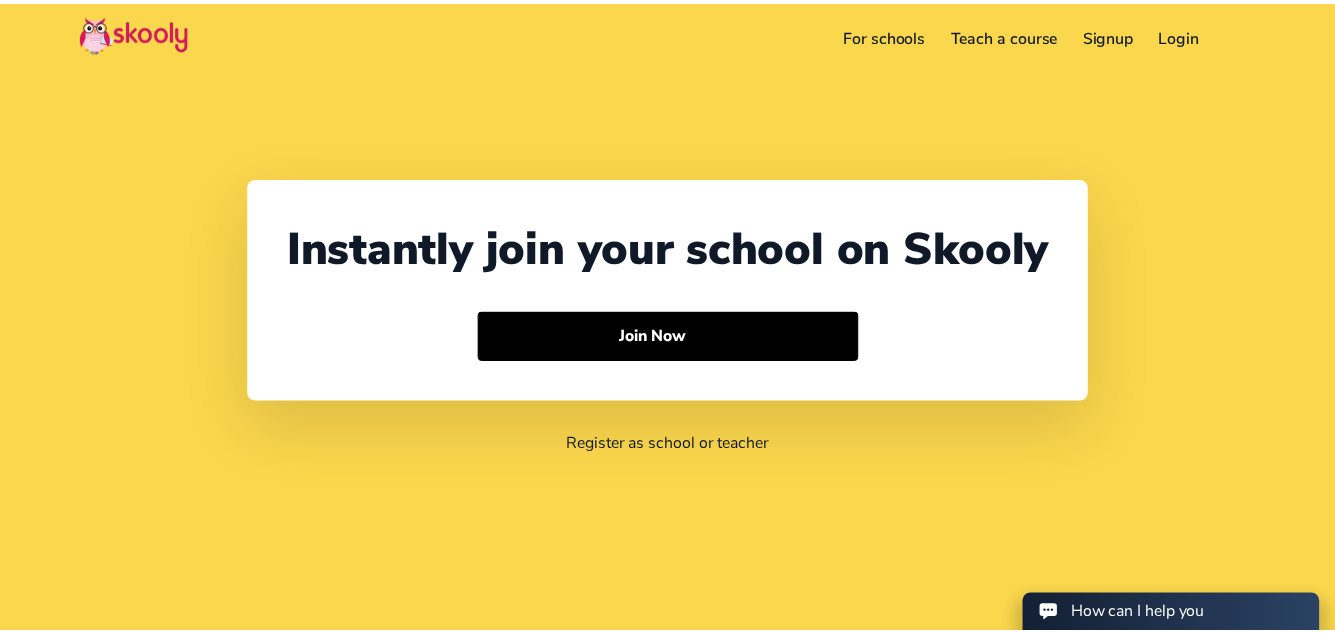 scroll, scrollTop: 0, scrollLeft: 0, axis: both 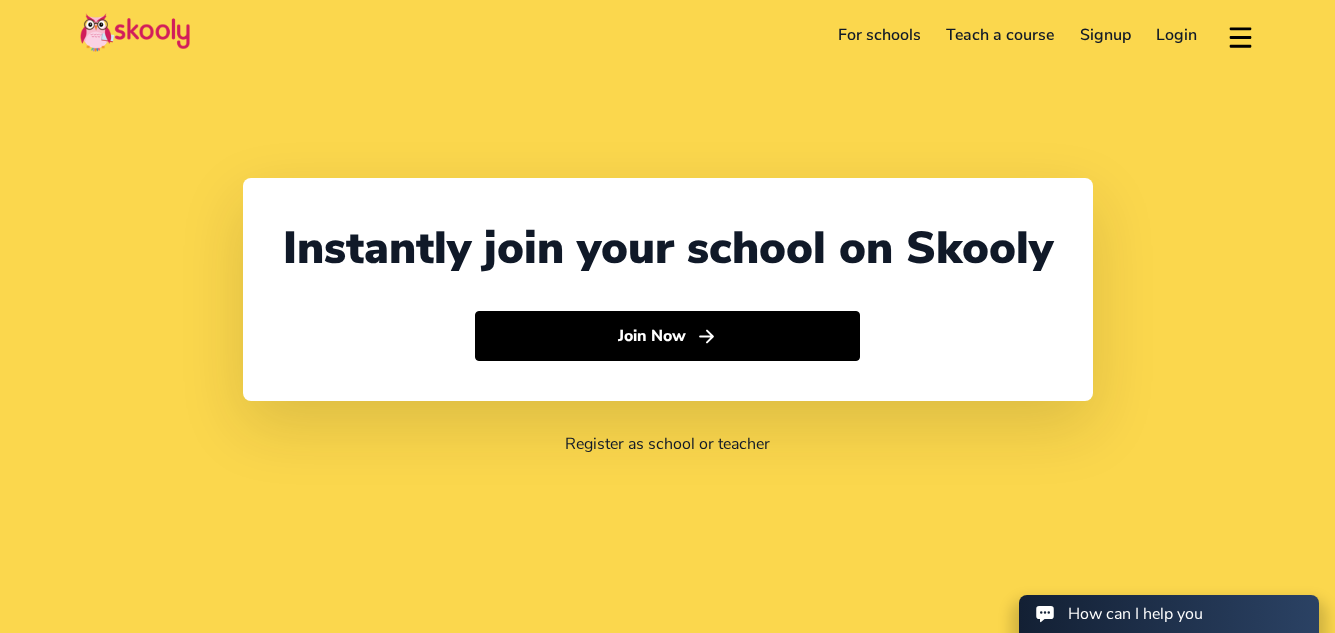 select on "1" 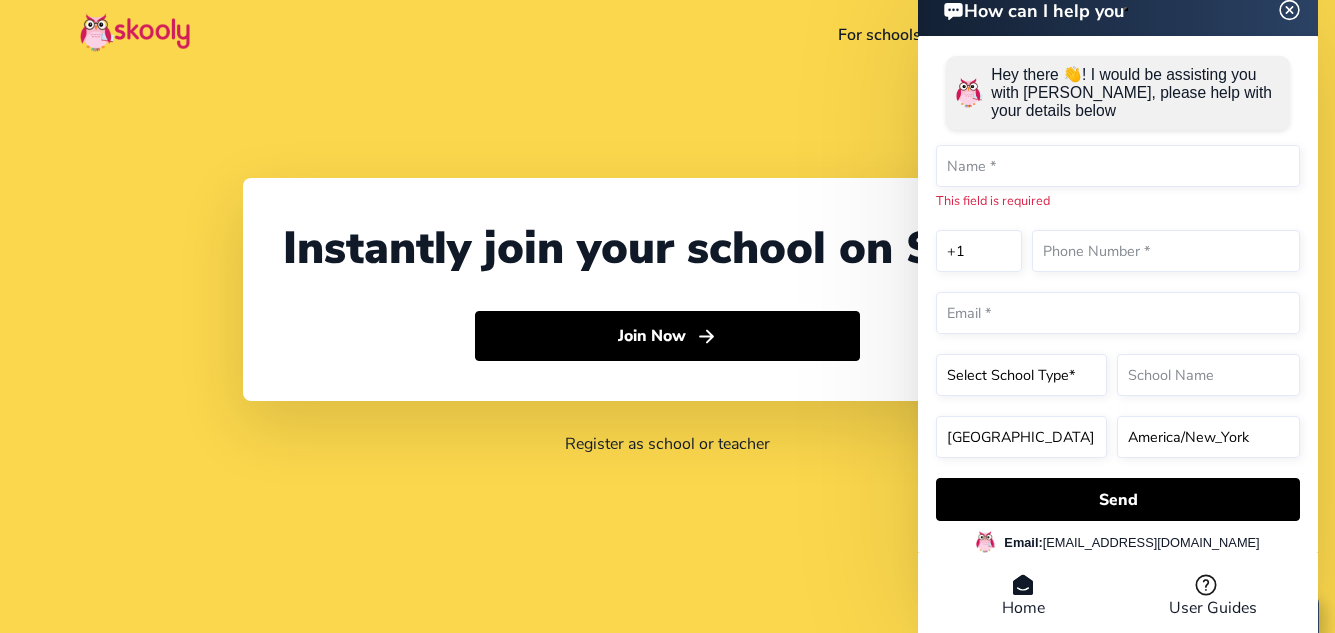 click at bounding box center [1290, 9] 